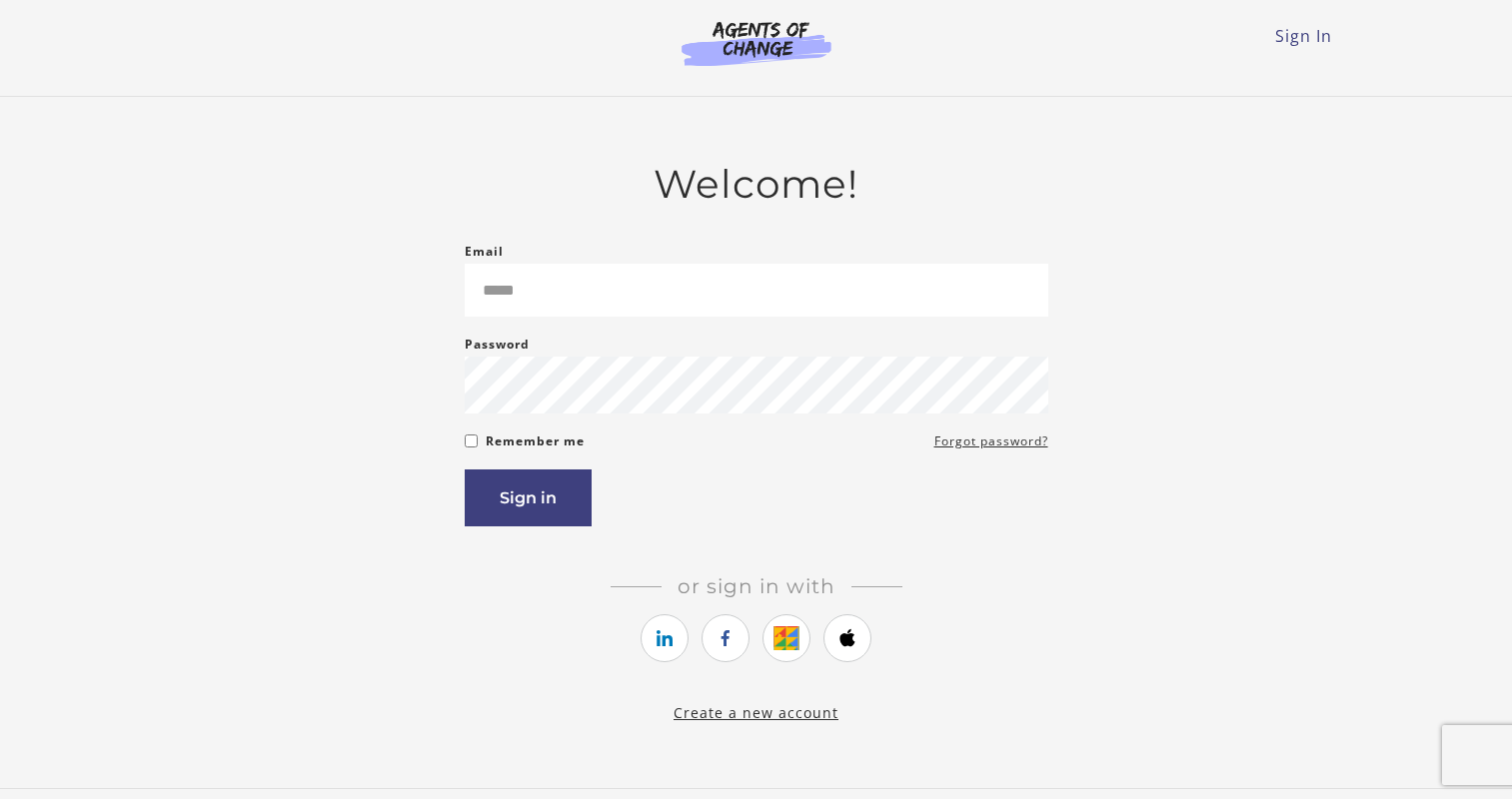 scroll, scrollTop: 0, scrollLeft: 0, axis: both 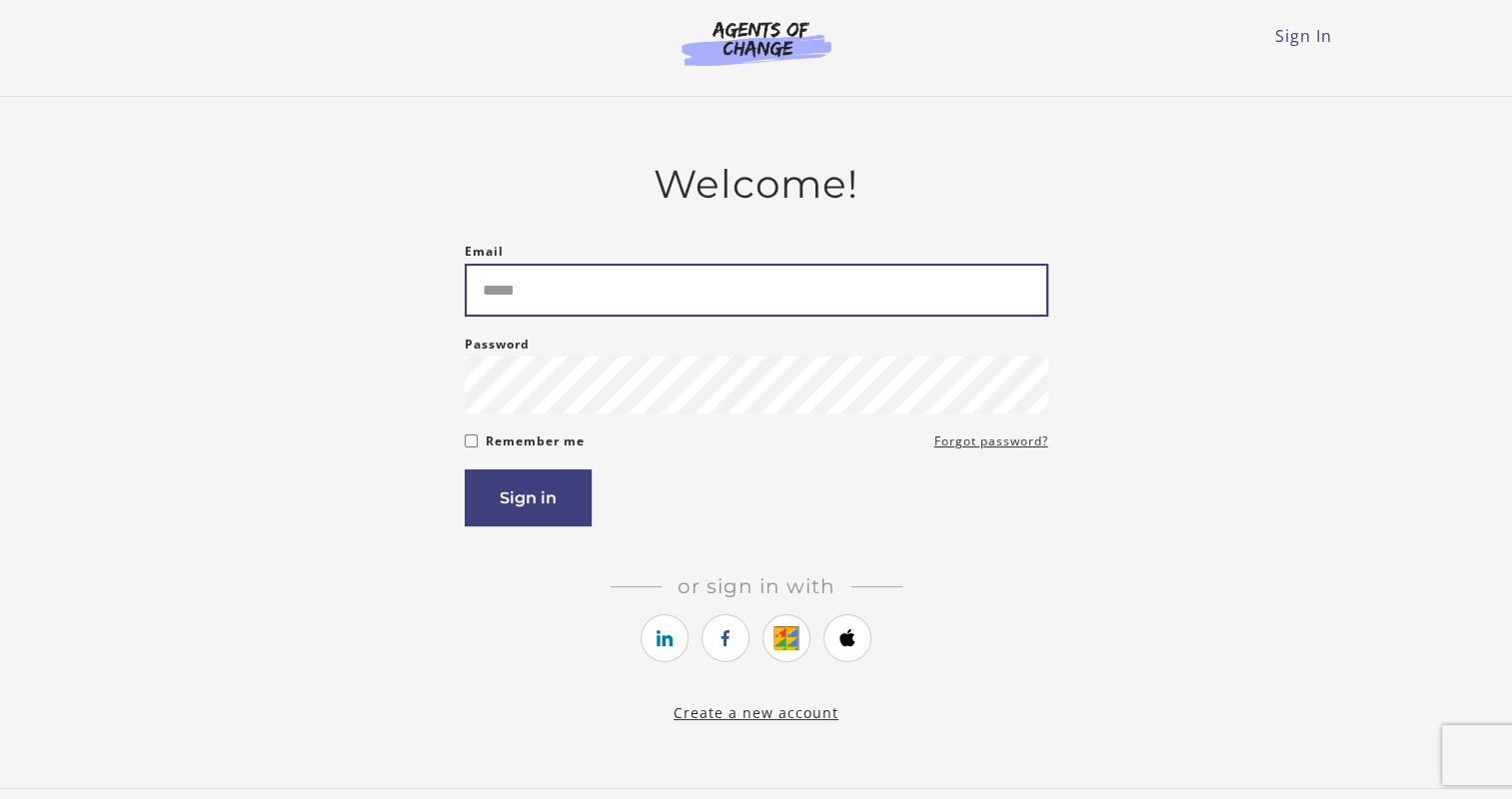 click on "Email" at bounding box center [756, 290] 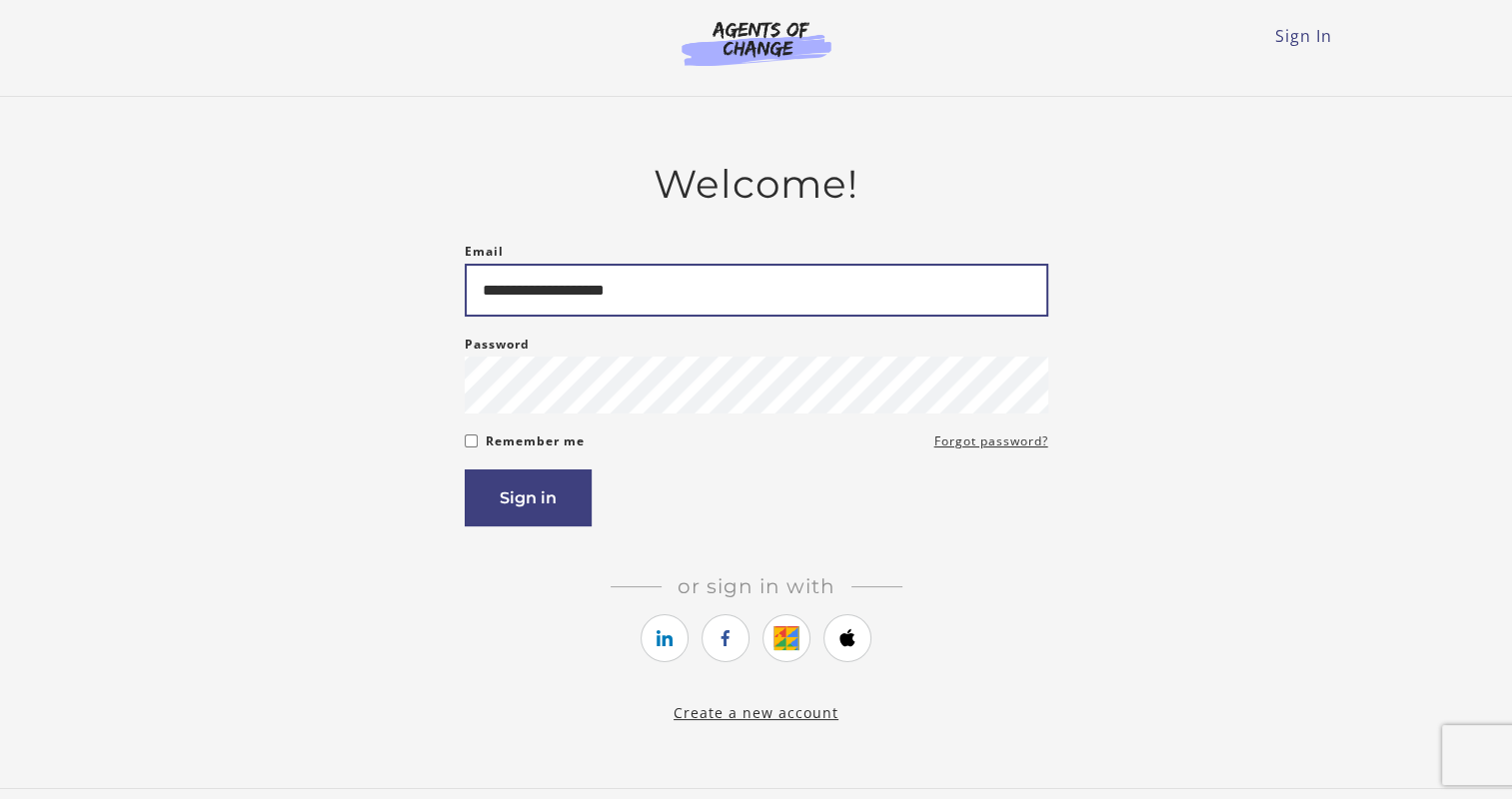 type on "**********" 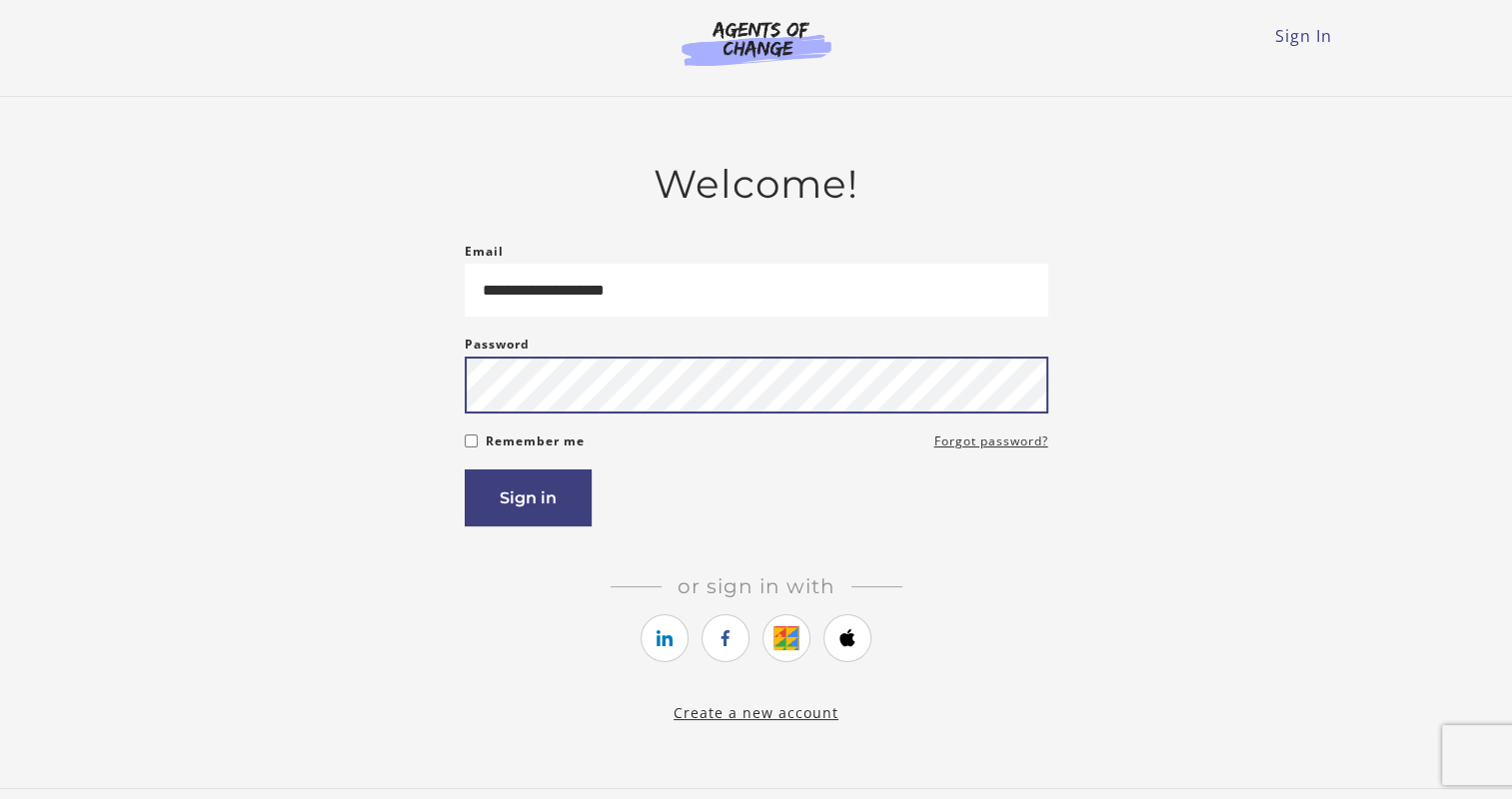 click on "Sign in" at bounding box center [528, 497] 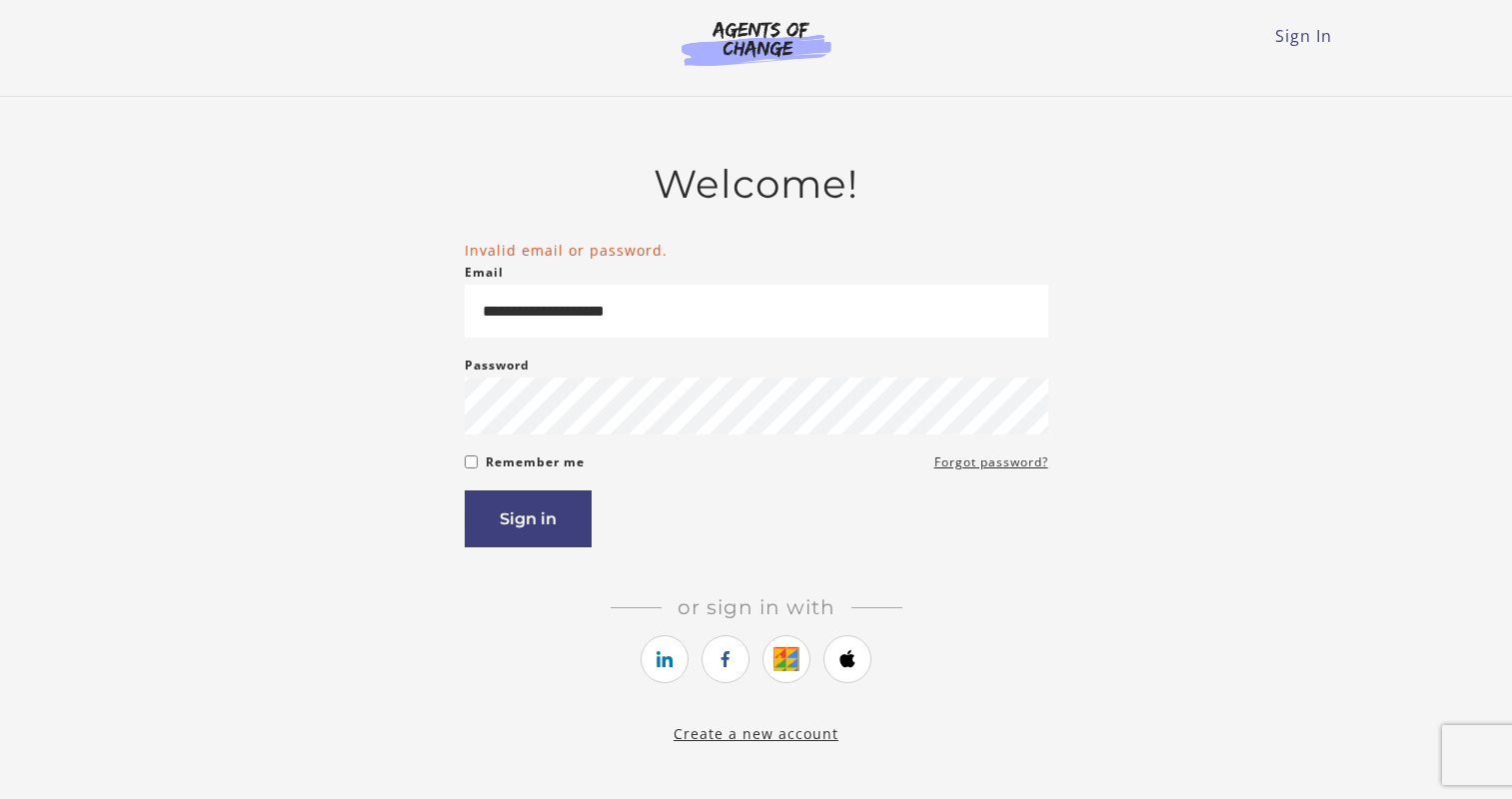 scroll, scrollTop: 0, scrollLeft: 0, axis: both 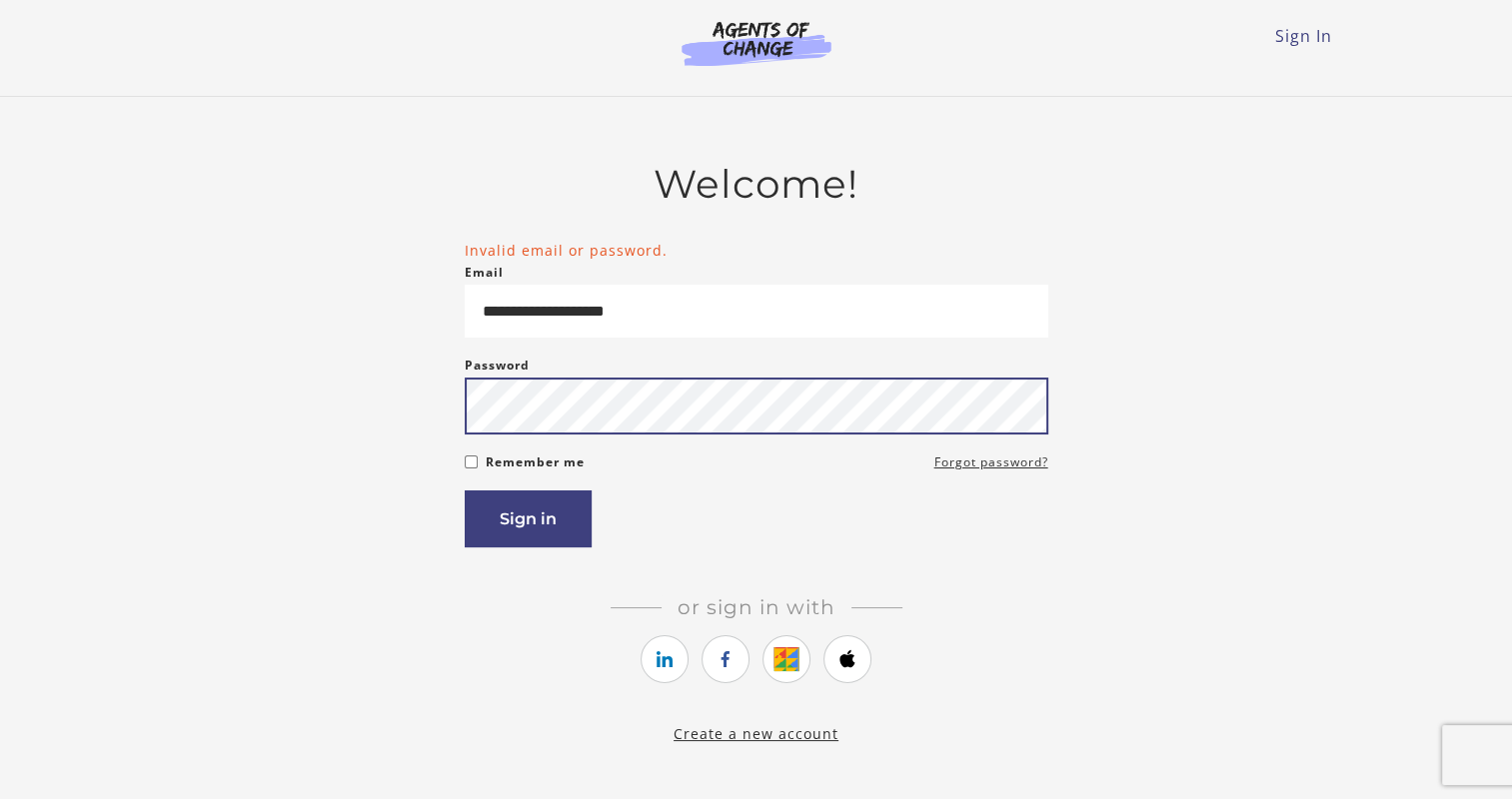 click on "Sign in" at bounding box center [528, 518] 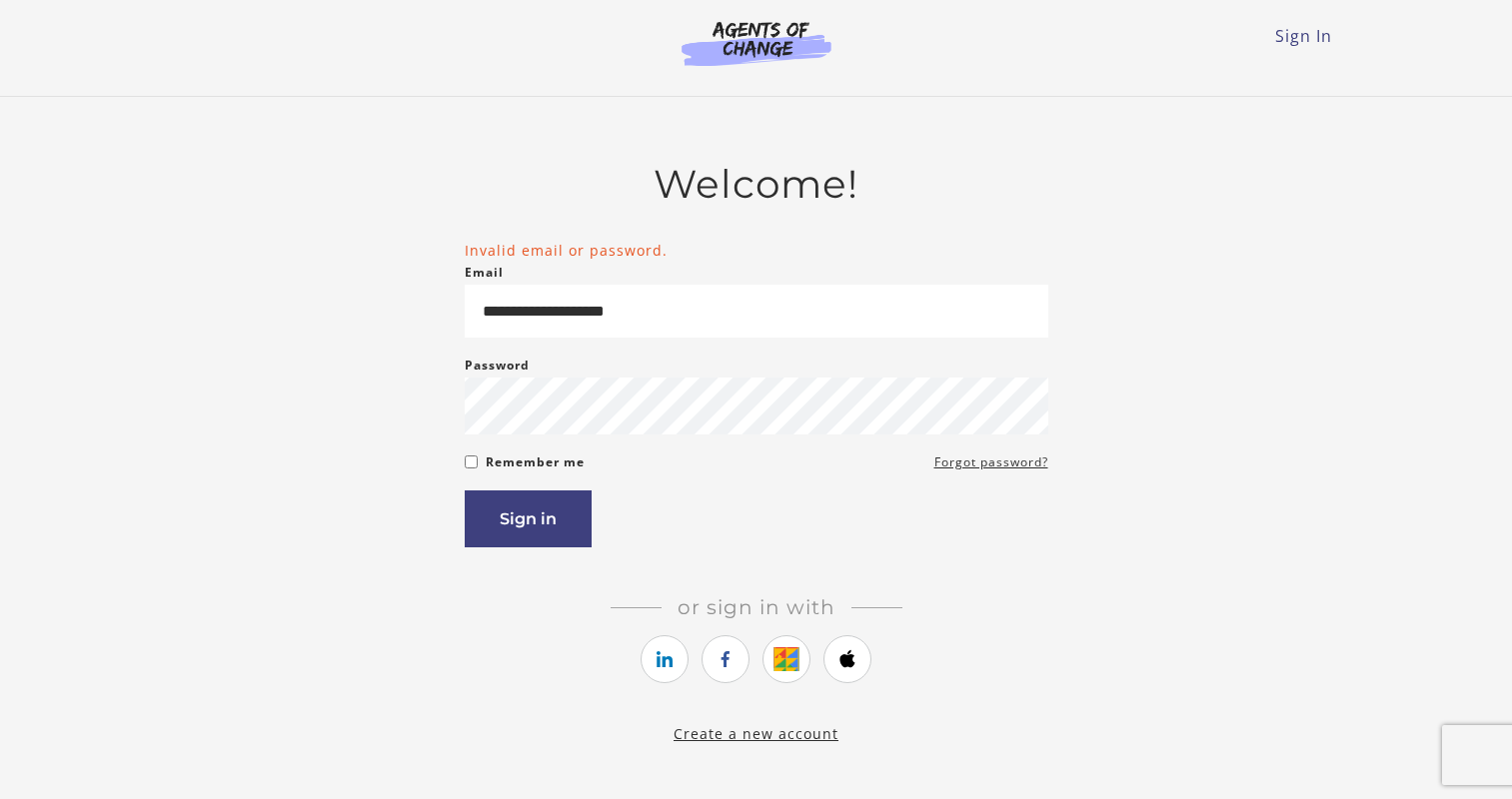 scroll, scrollTop: 0, scrollLeft: 0, axis: both 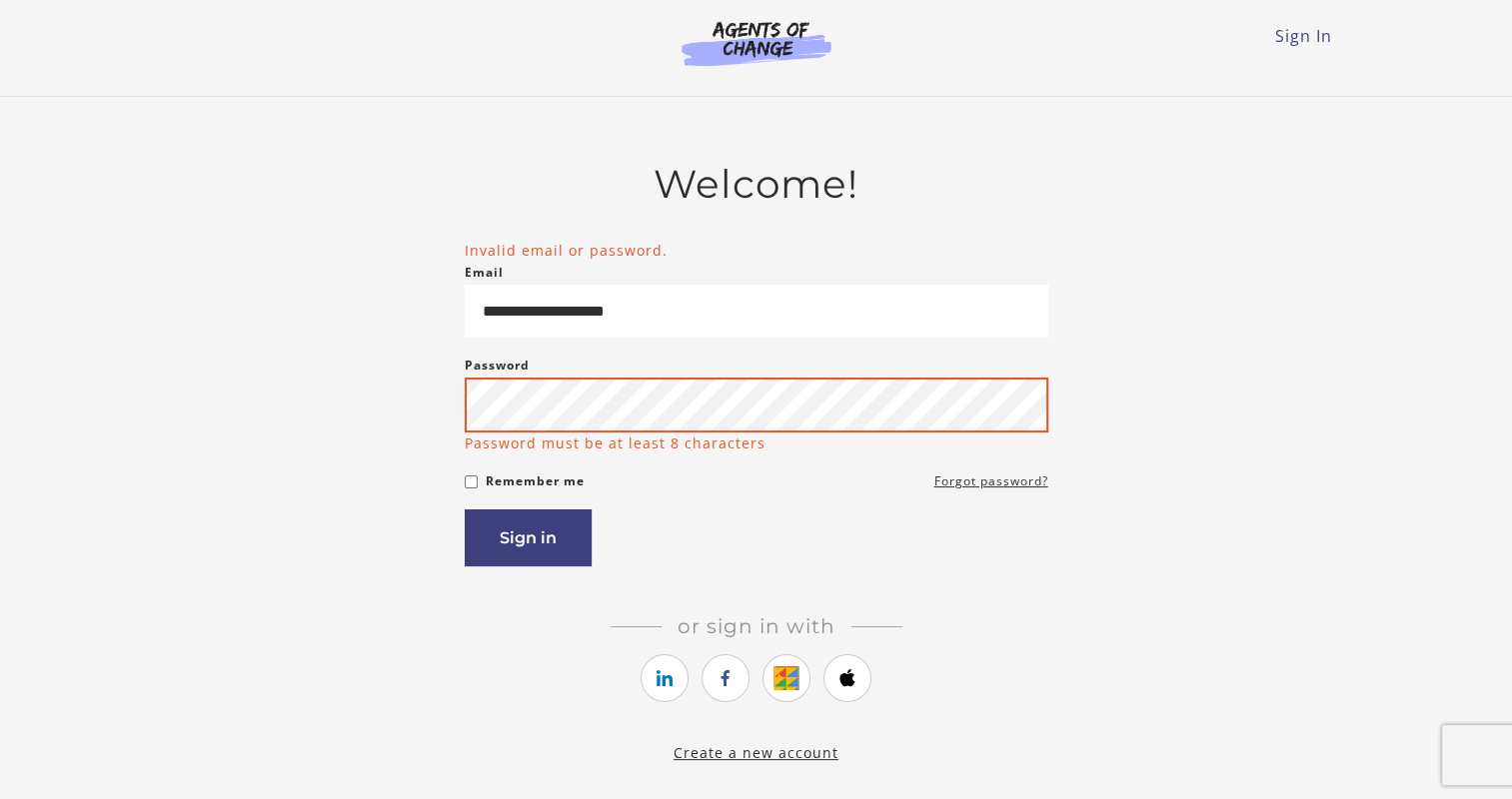 click on "Sign in" at bounding box center (528, 537) 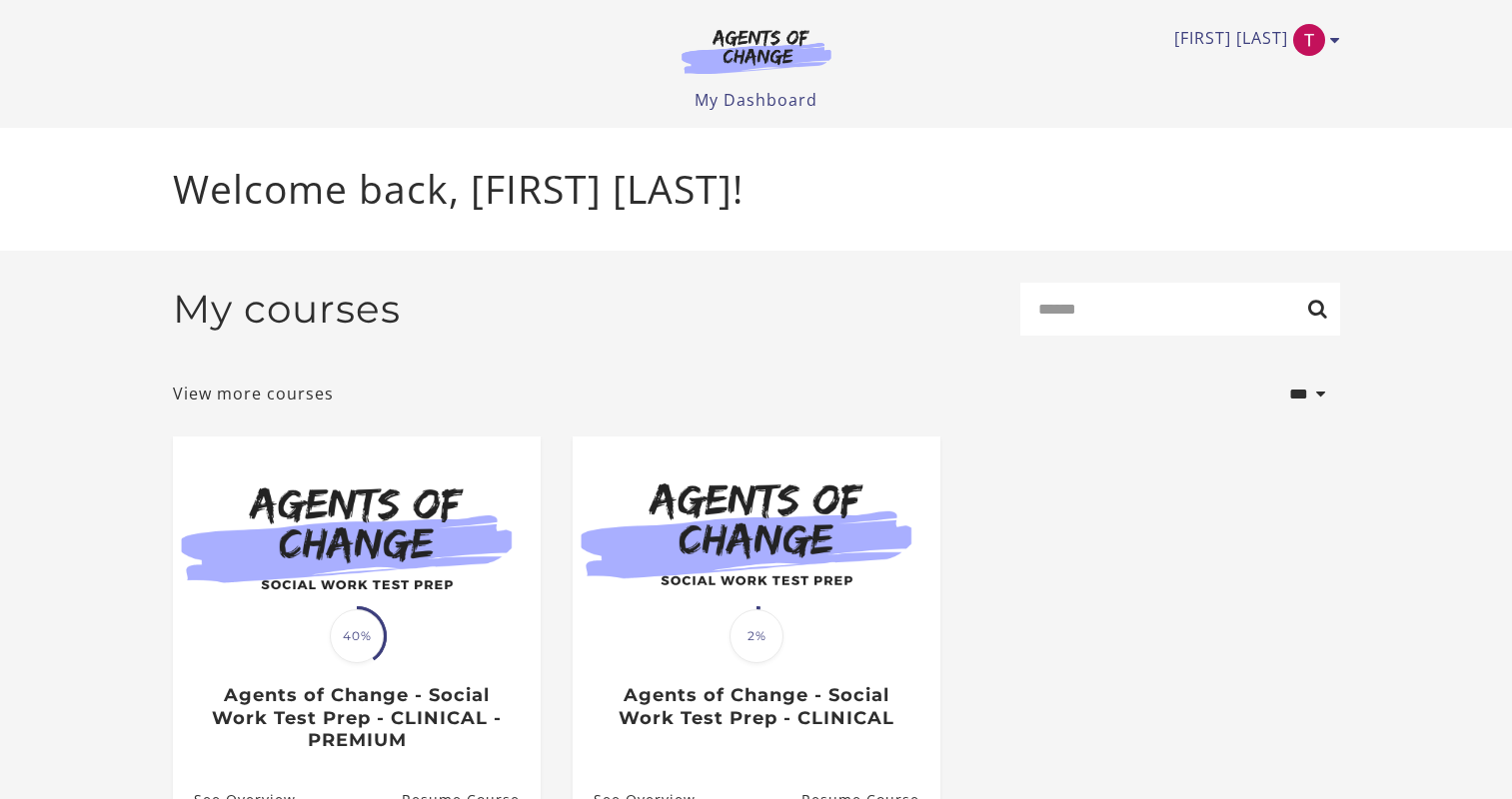 scroll, scrollTop: 0, scrollLeft: 0, axis: both 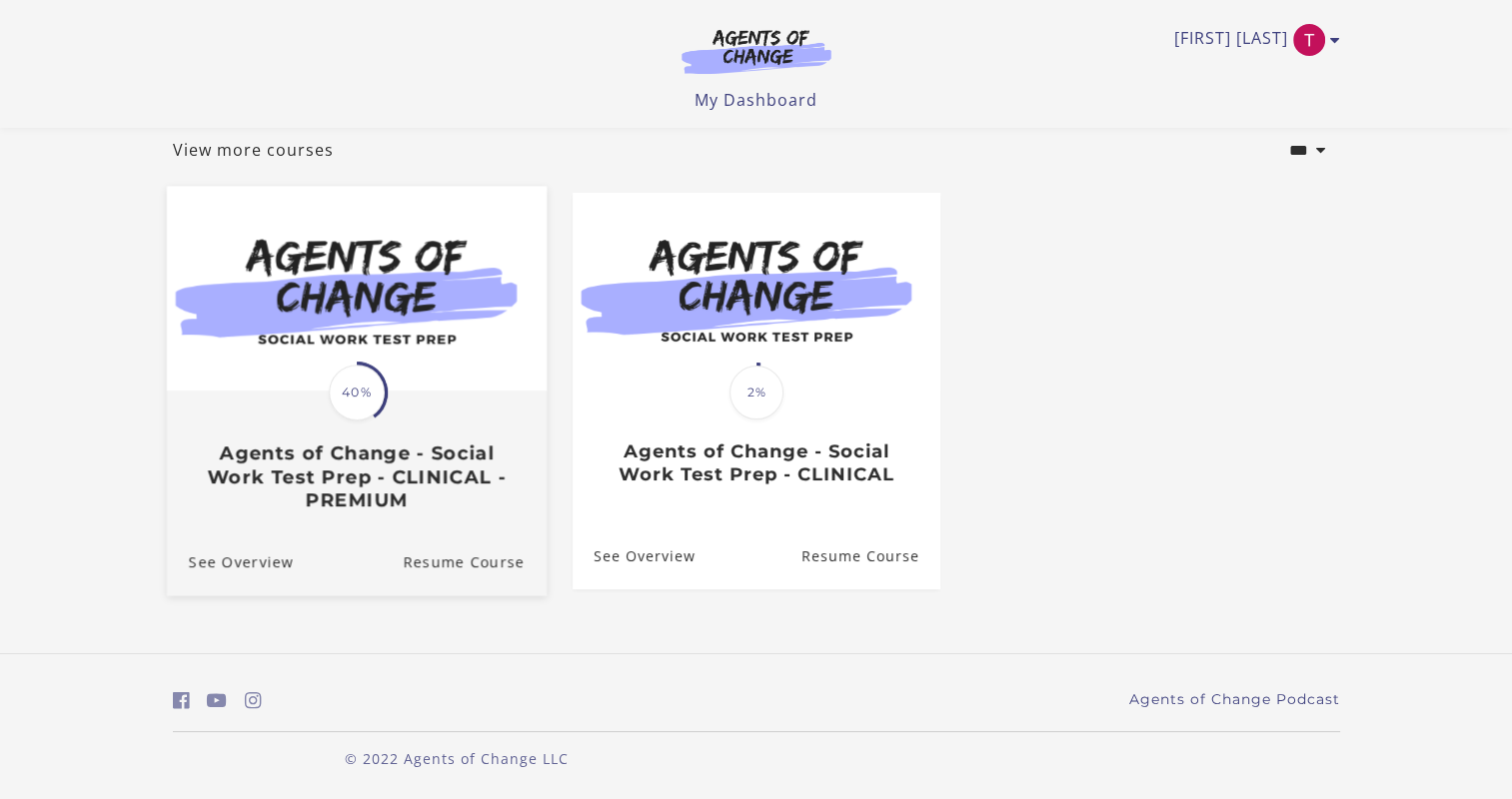 click at bounding box center (356, 289) 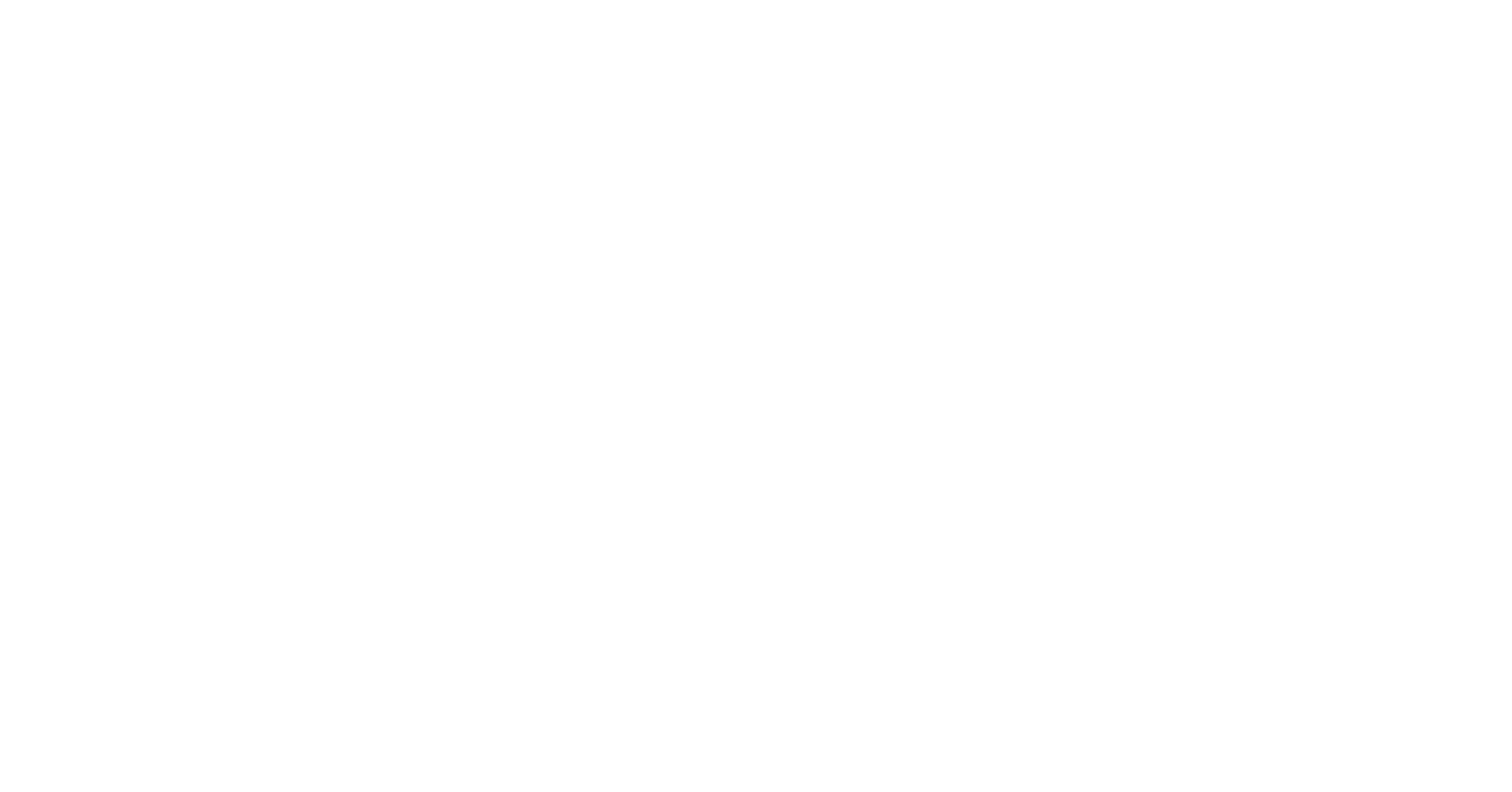 scroll, scrollTop: 0, scrollLeft: 0, axis: both 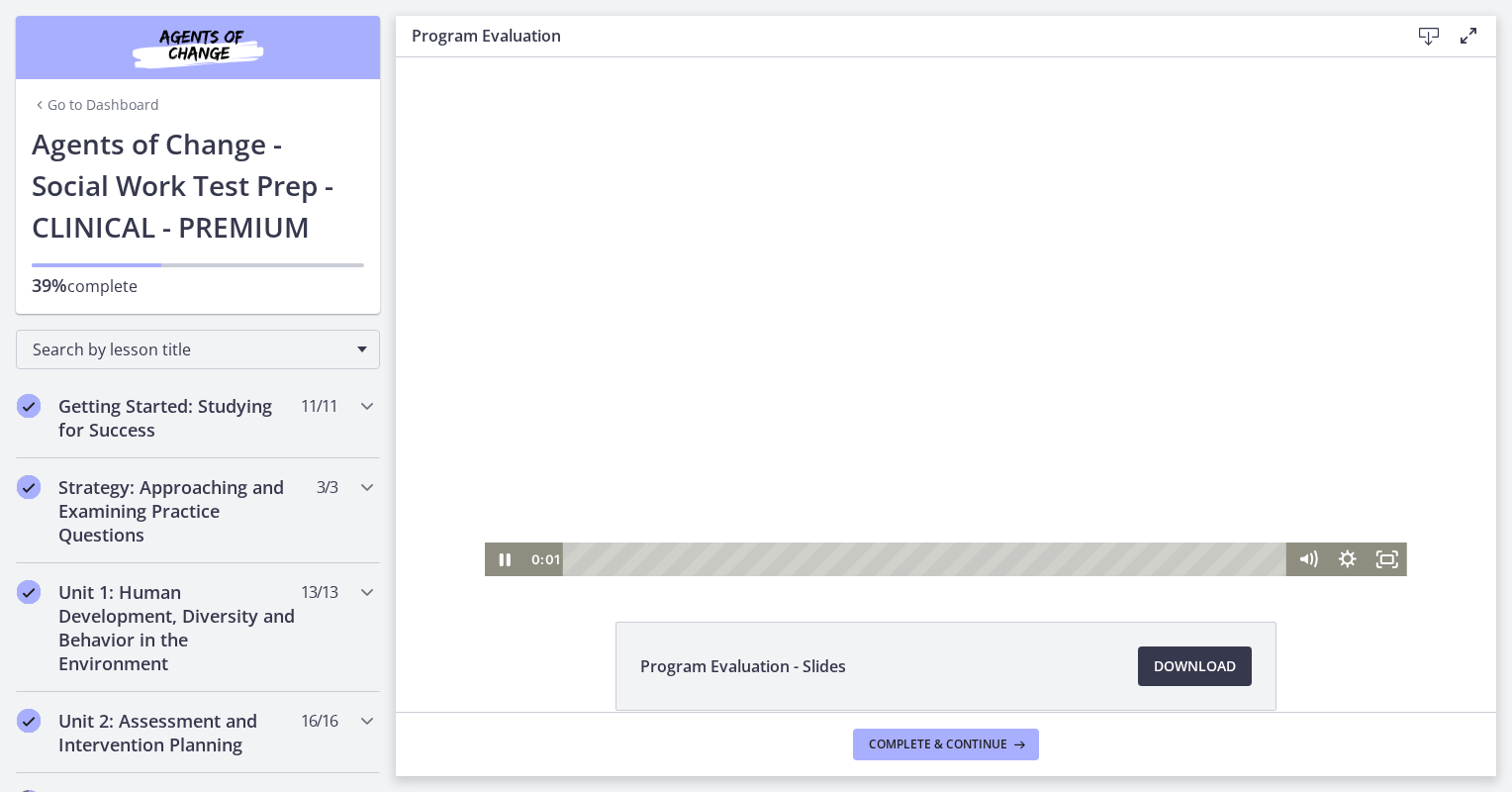 click at bounding box center (946, 317) 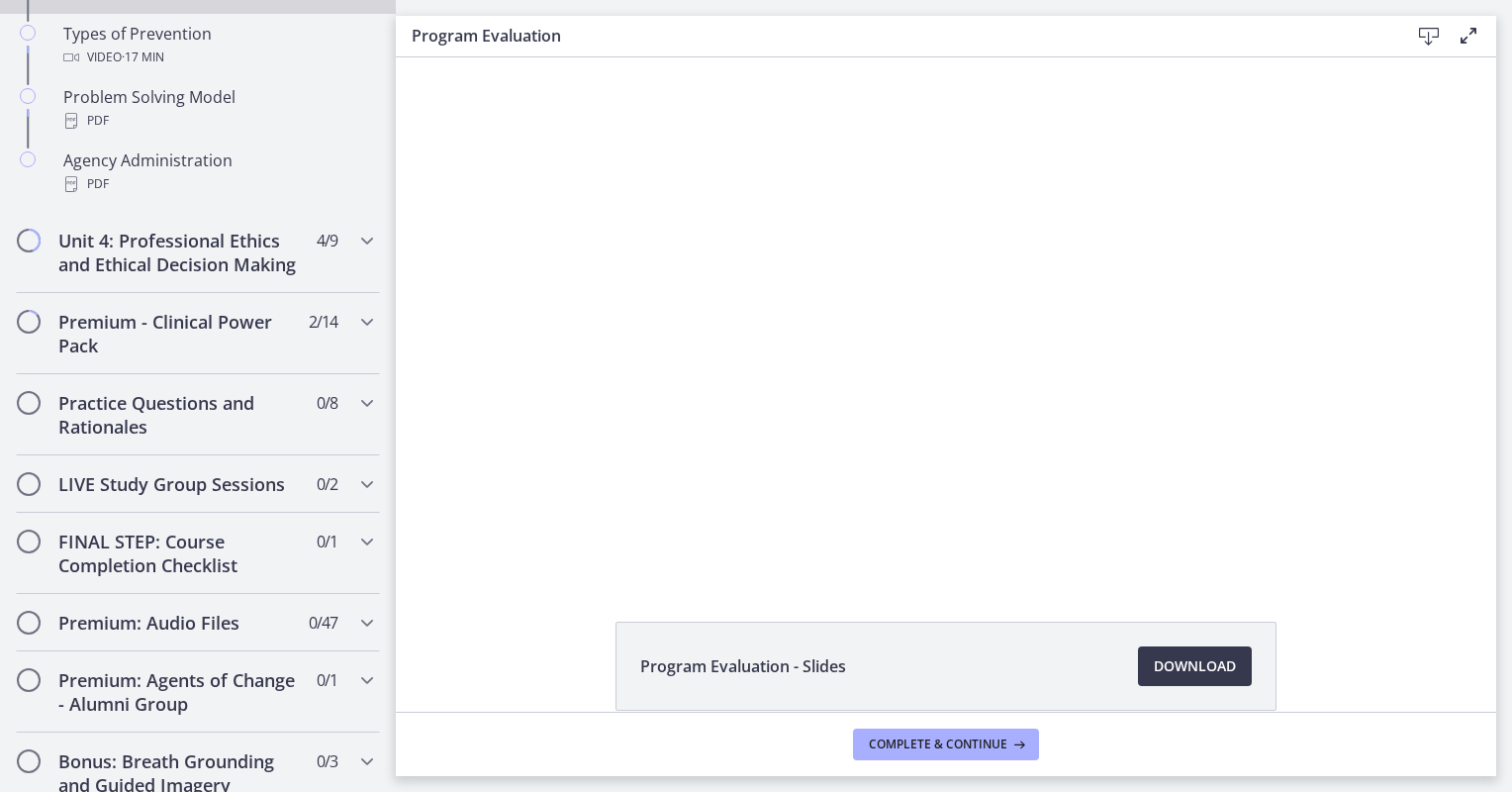 scroll, scrollTop: 1442, scrollLeft: 0, axis: vertical 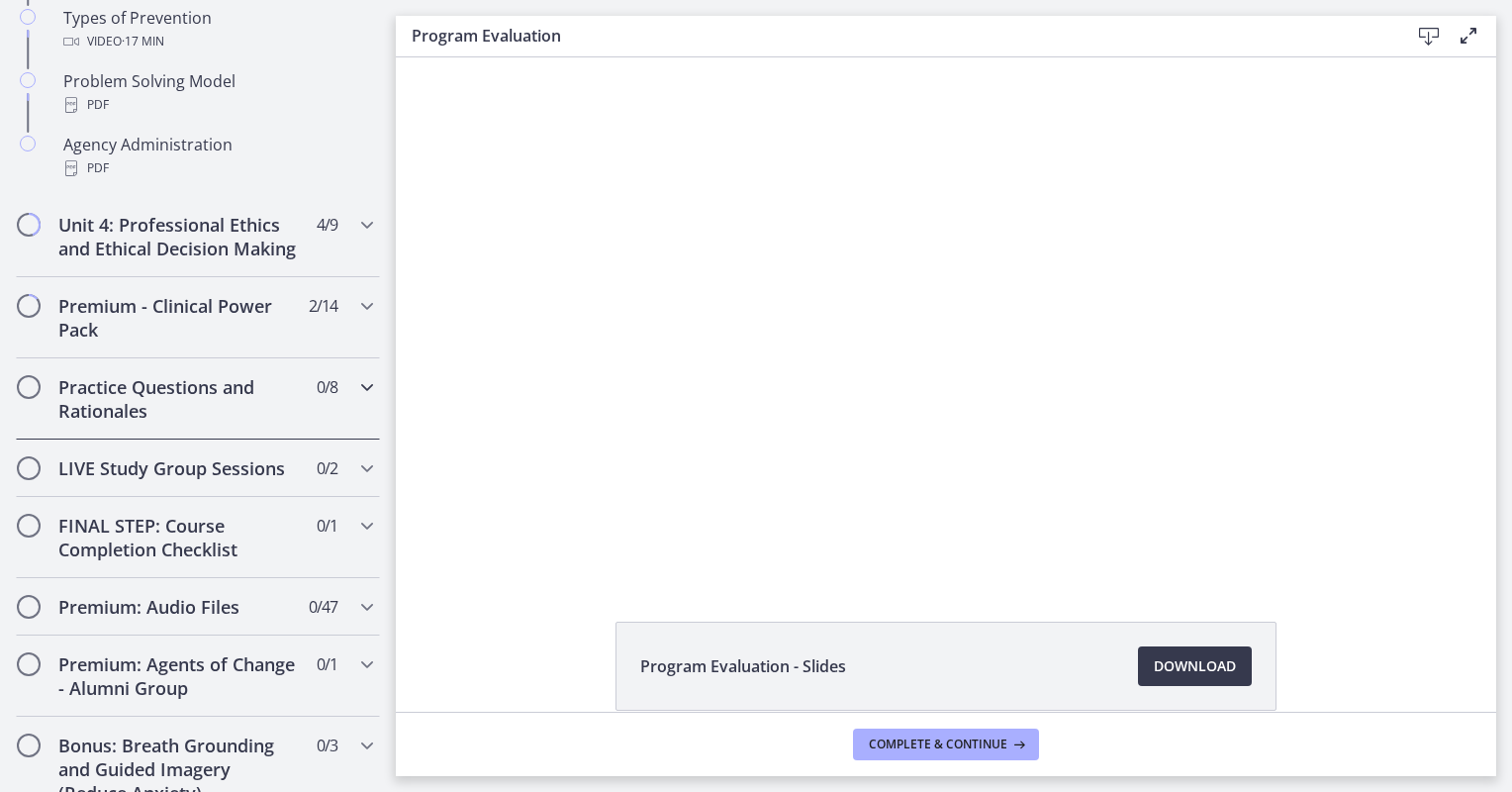 click on "Practice Questions and Rationales
0  /  8
Completed" at bounding box center [198, 399] 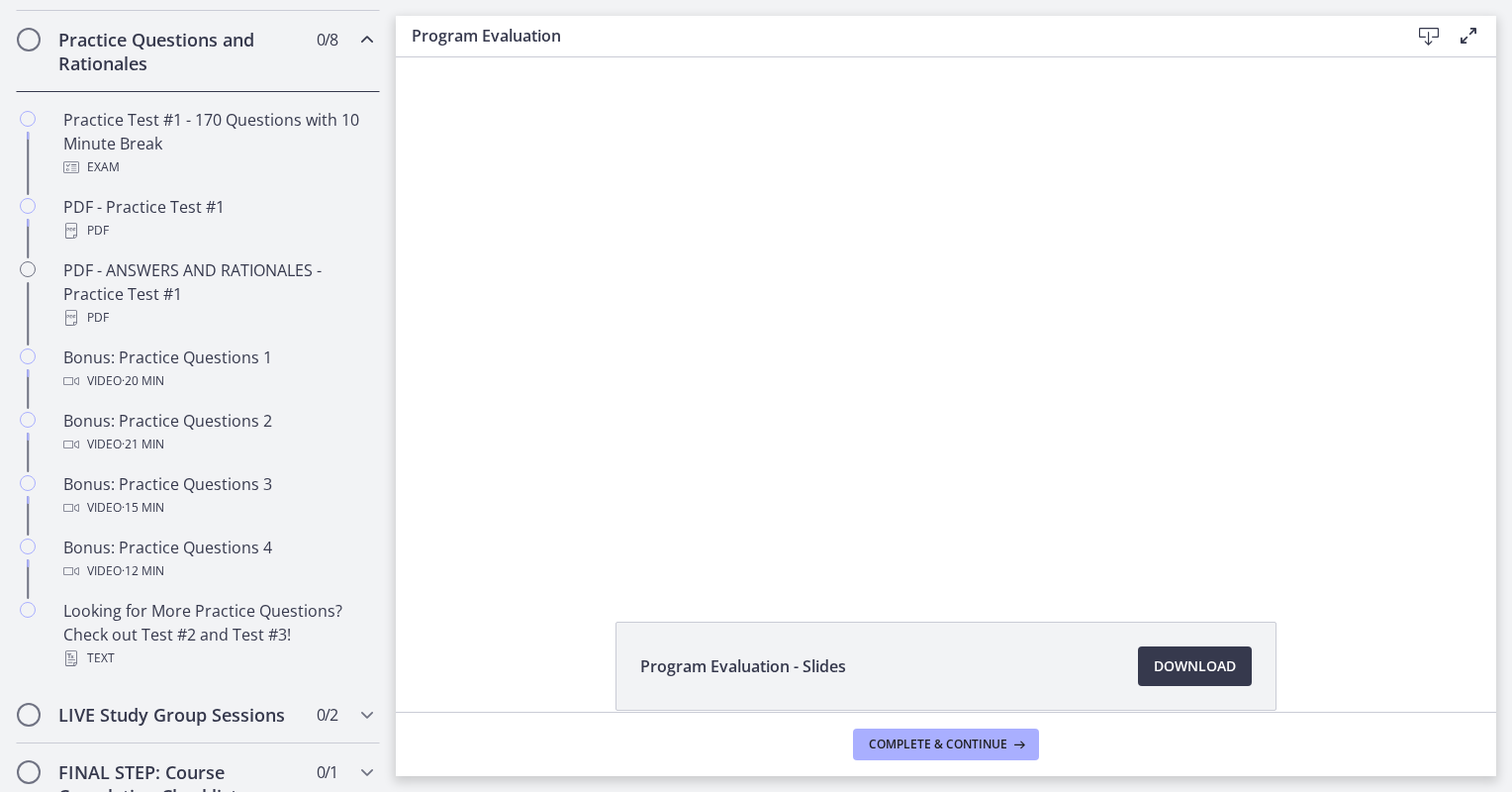 scroll, scrollTop: 1007, scrollLeft: 0, axis: vertical 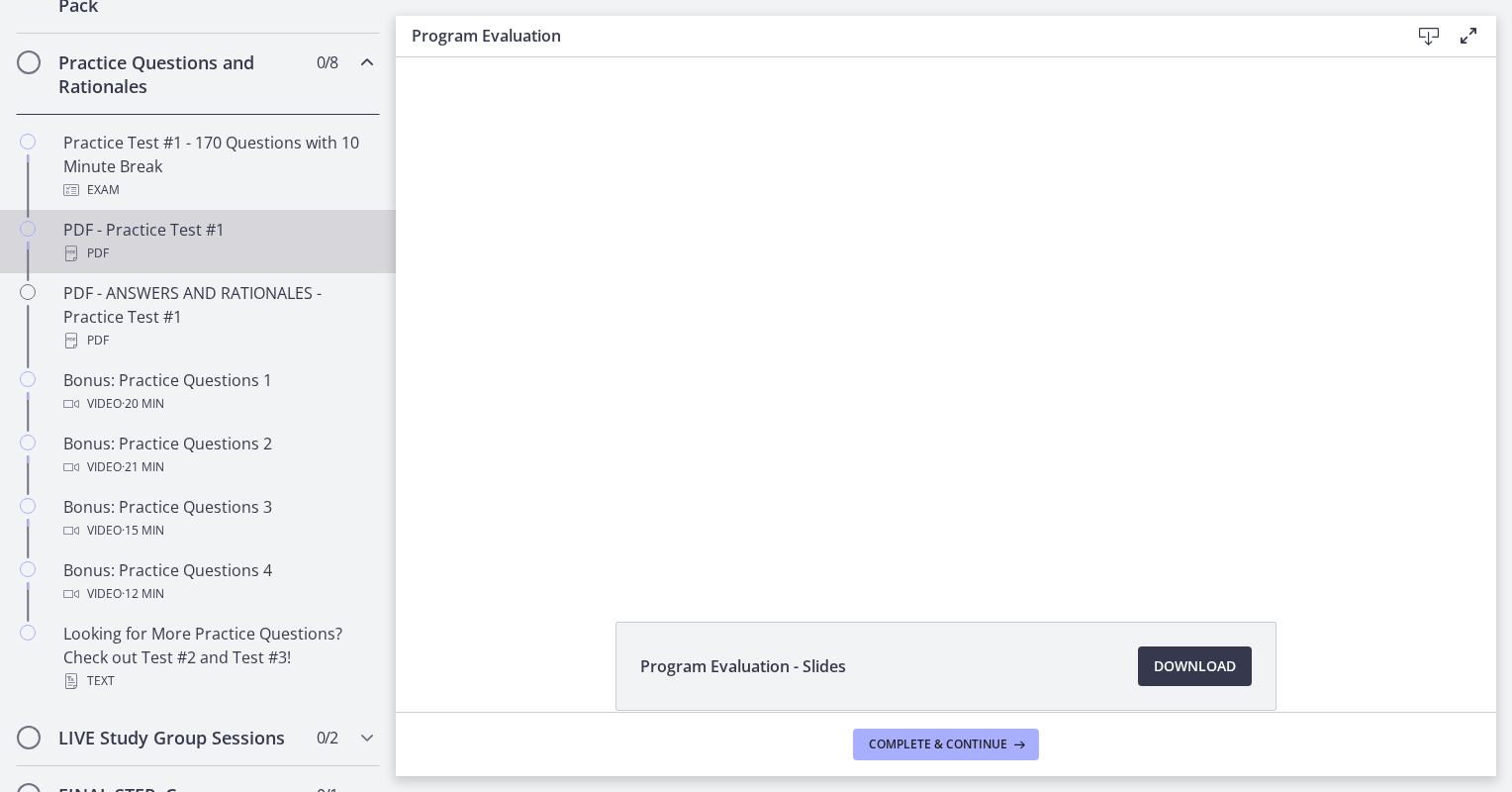 click on "PDF - Practice Test #1
PDF" at bounding box center (218, 242) 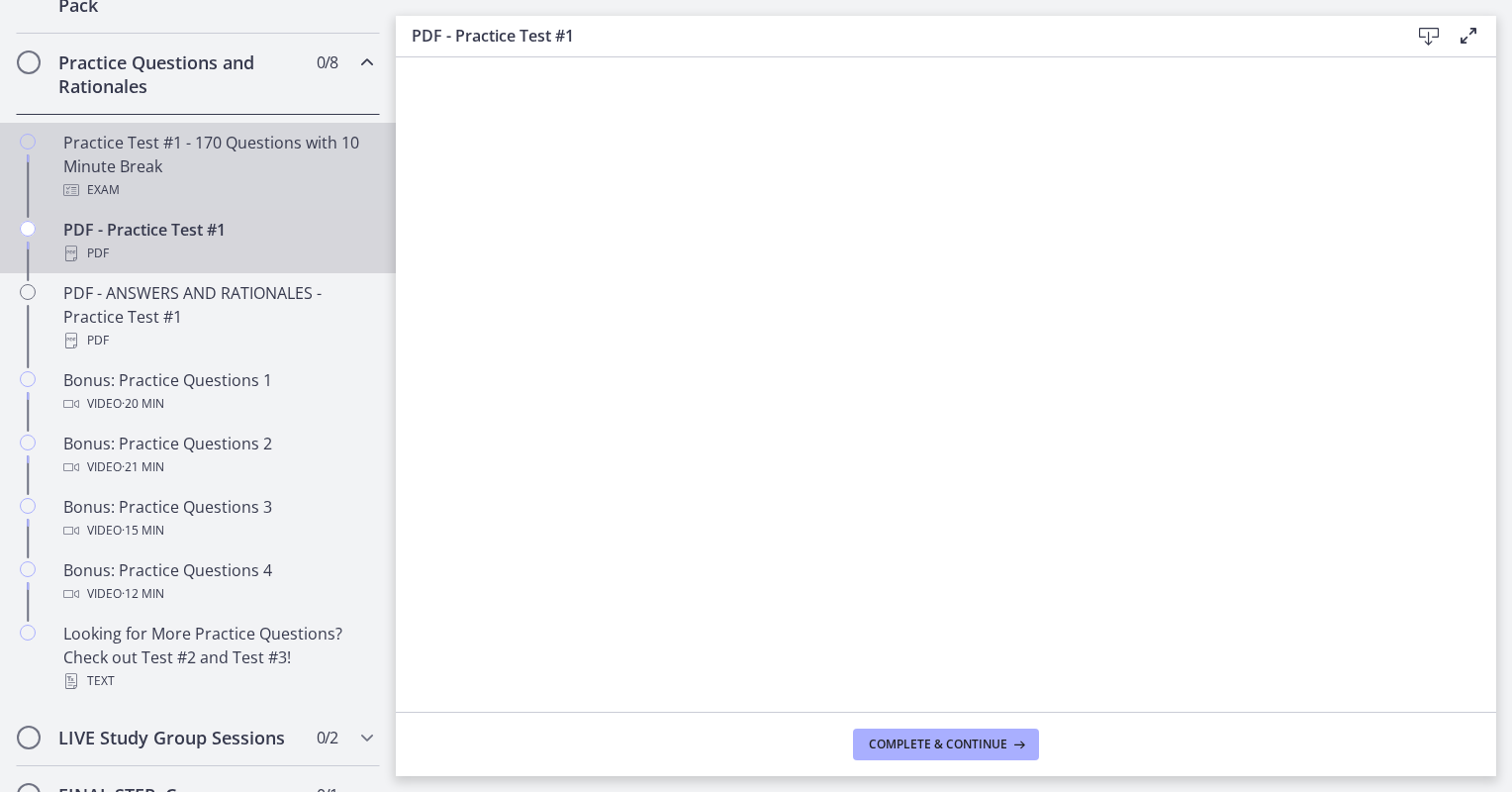 click on "Practice Test #1 - 170 Questions with 10 Minute Break
Exam" at bounding box center [198, 166] 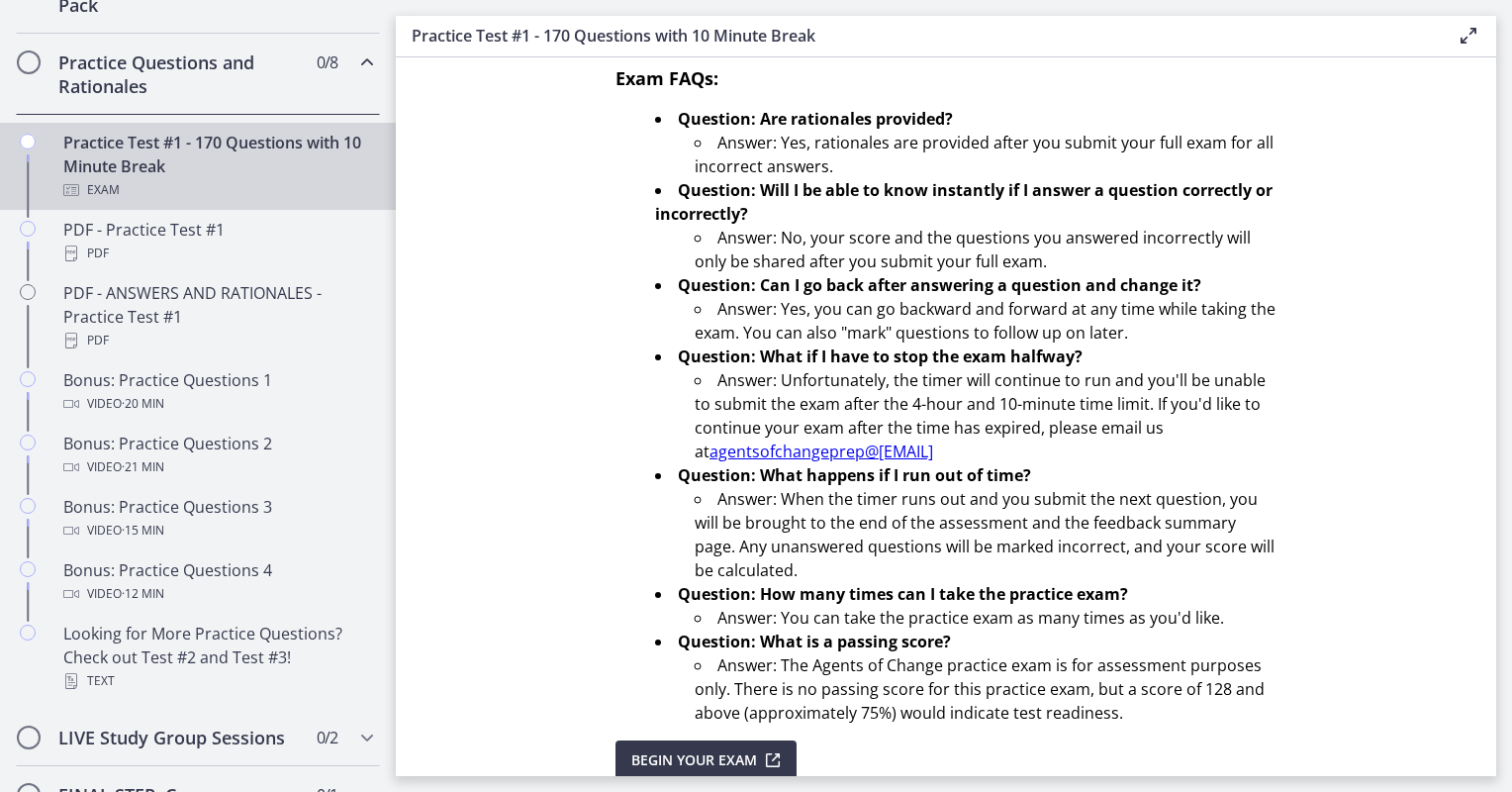scroll, scrollTop: 613, scrollLeft: 0, axis: vertical 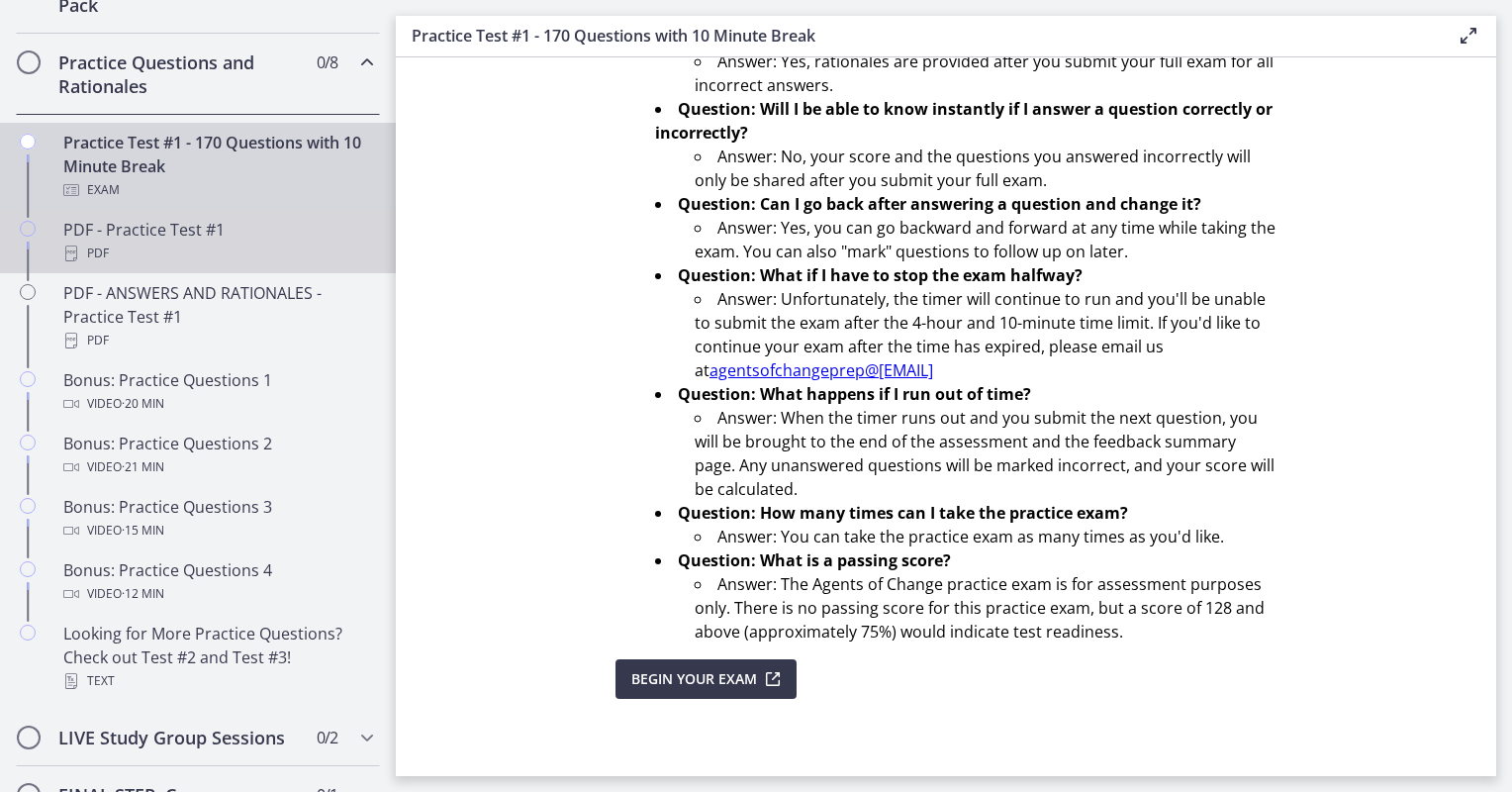 click on "PDF - Practice Test #1
PDF" at bounding box center [198, 242] 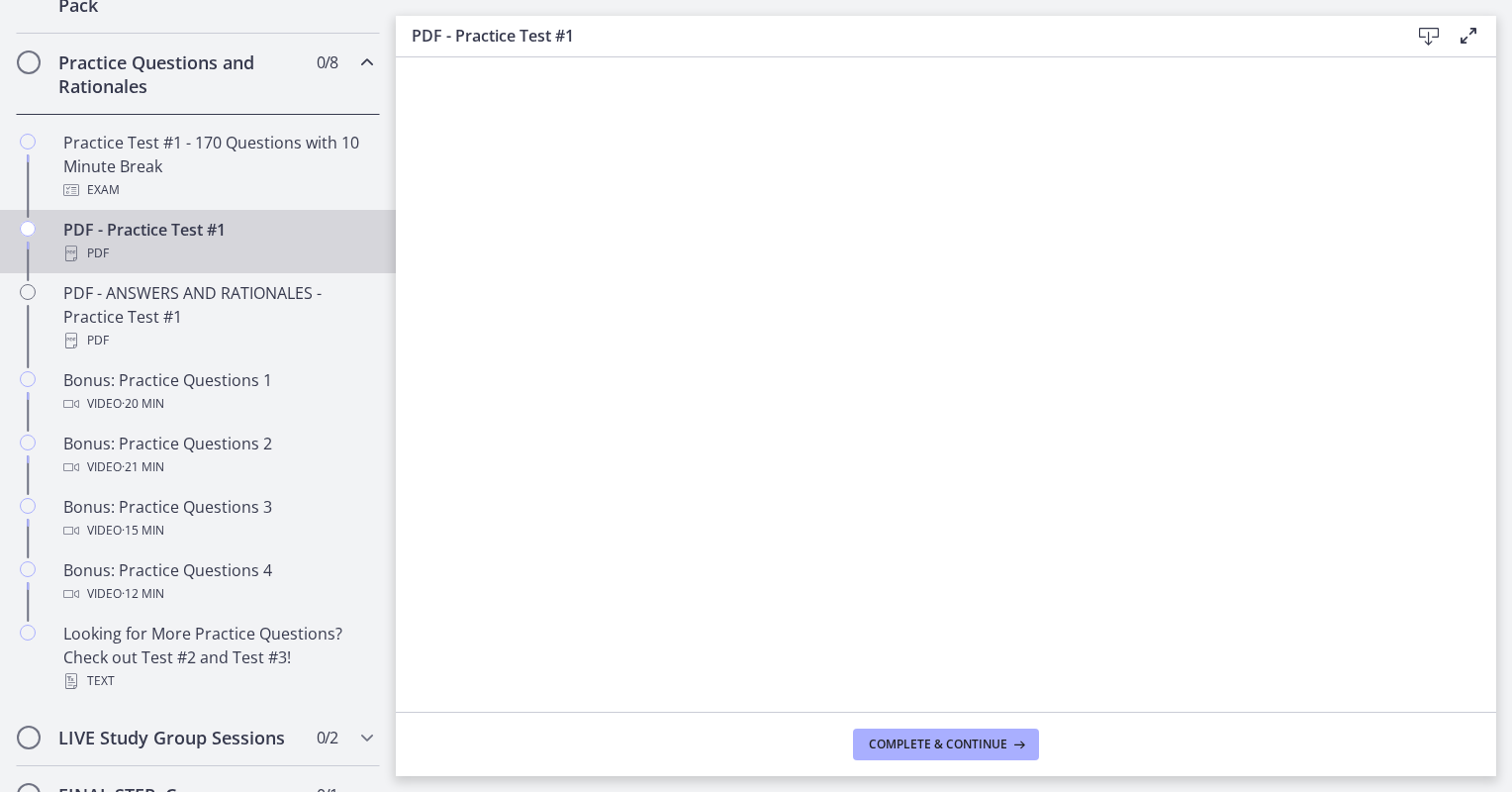 scroll, scrollTop: 0, scrollLeft: 0, axis: both 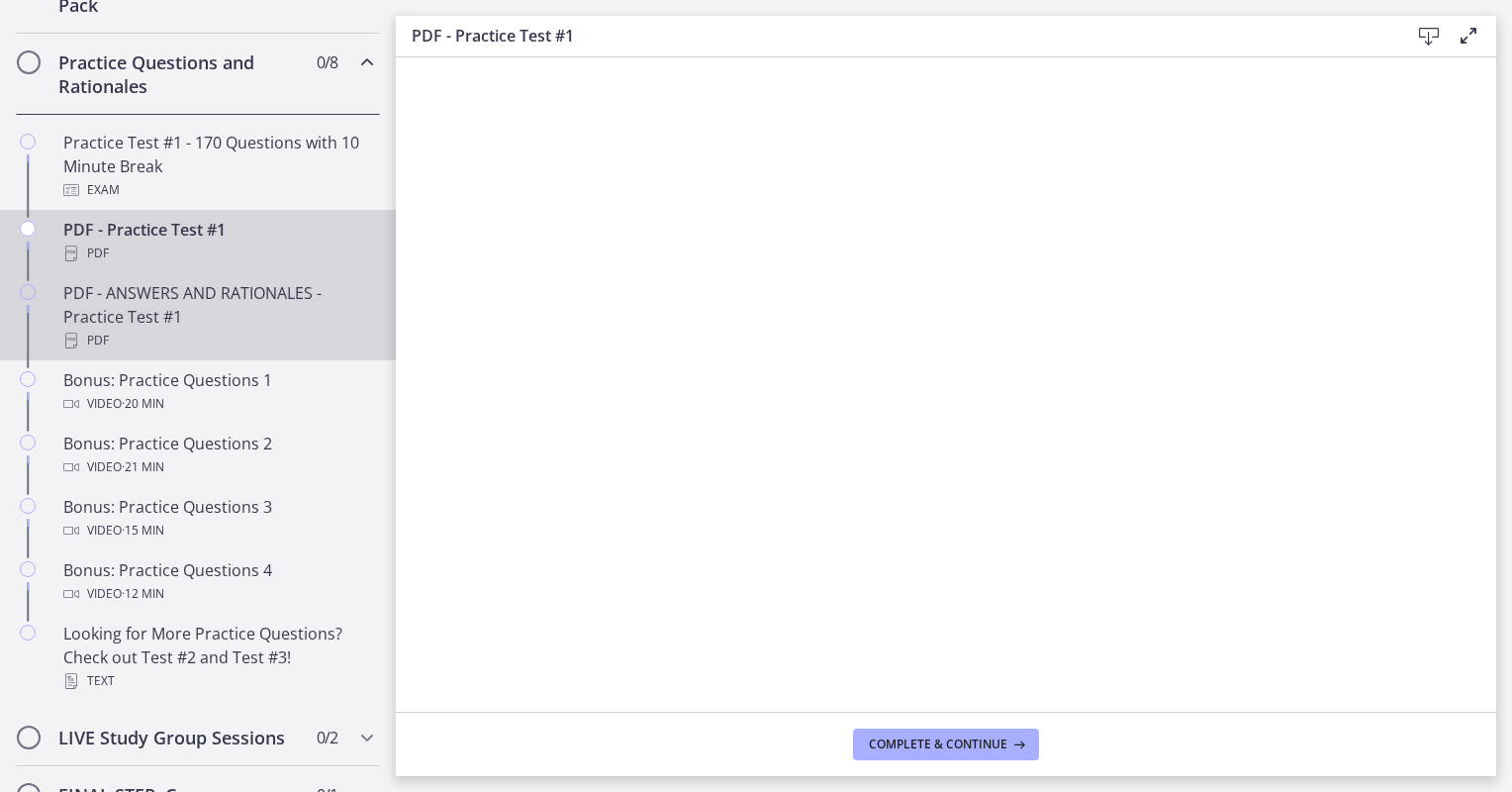 click on "PDF - ANSWERS AND RATIONALES - Practice Test #1
PDF" at bounding box center [218, 317] 